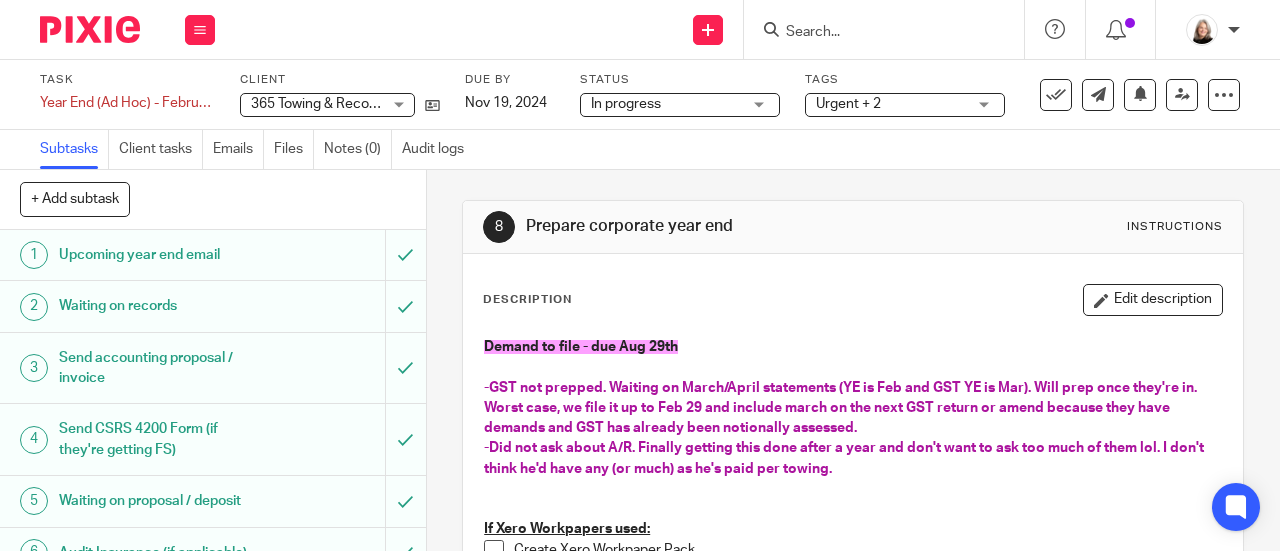 scroll, scrollTop: 0, scrollLeft: 0, axis: both 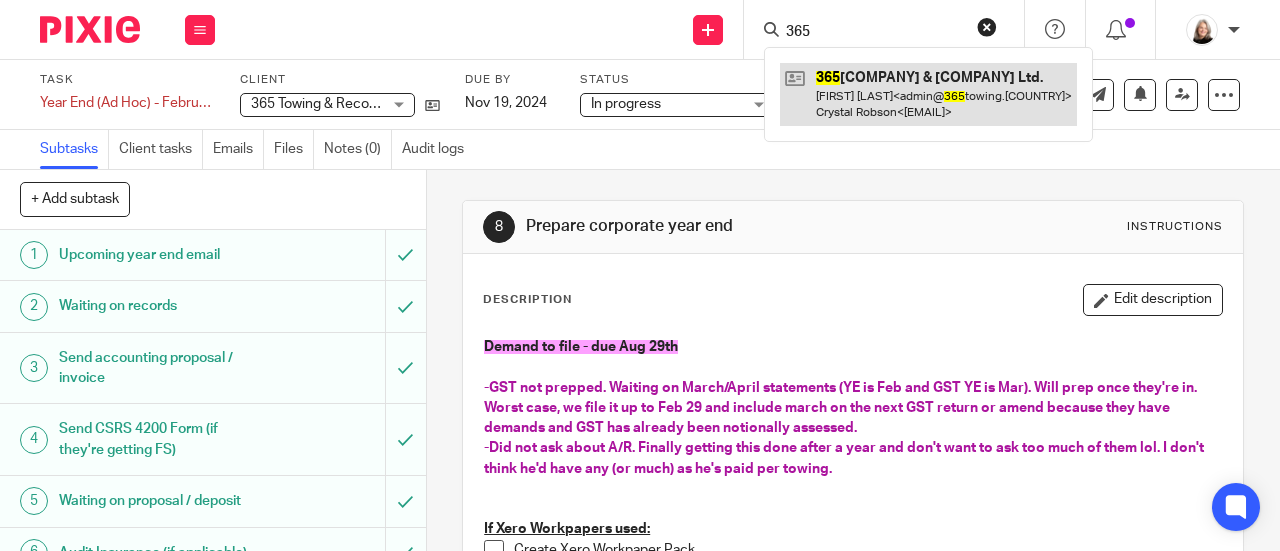 type on "365" 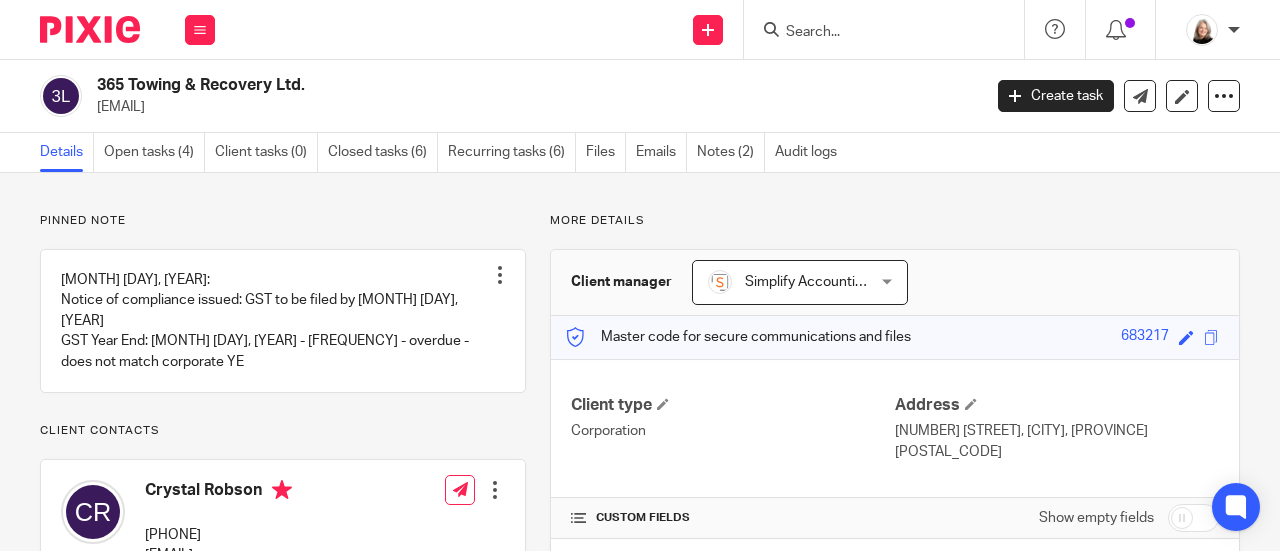 scroll, scrollTop: 0, scrollLeft: 0, axis: both 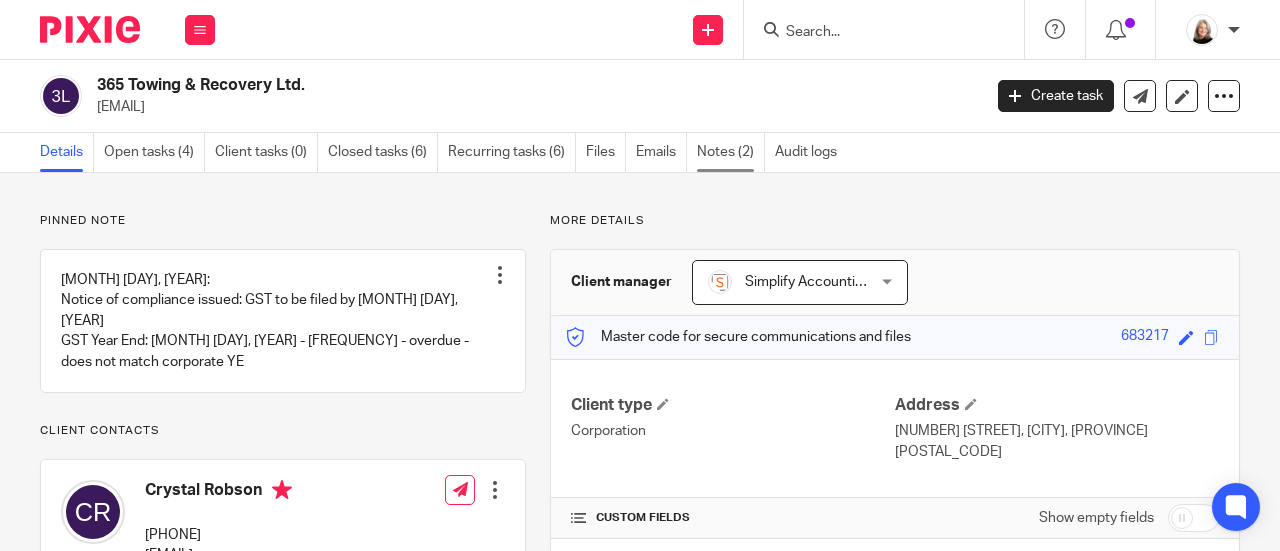 click on "Notes (2)" at bounding box center [731, 152] 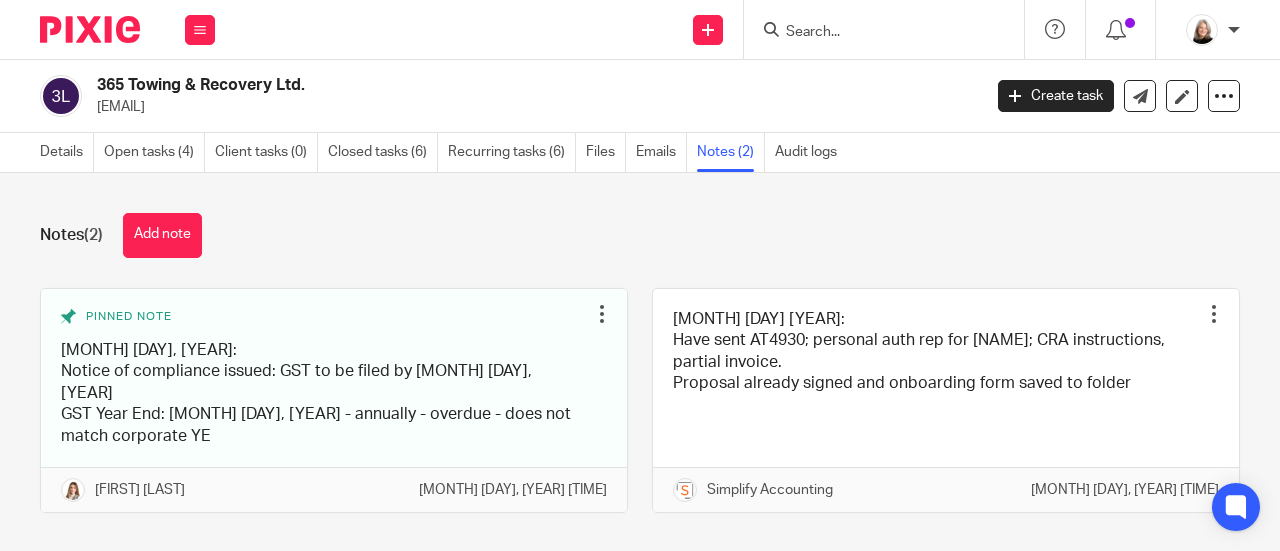 scroll, scrollTop: 0, scrollLeft: 0, axis: both 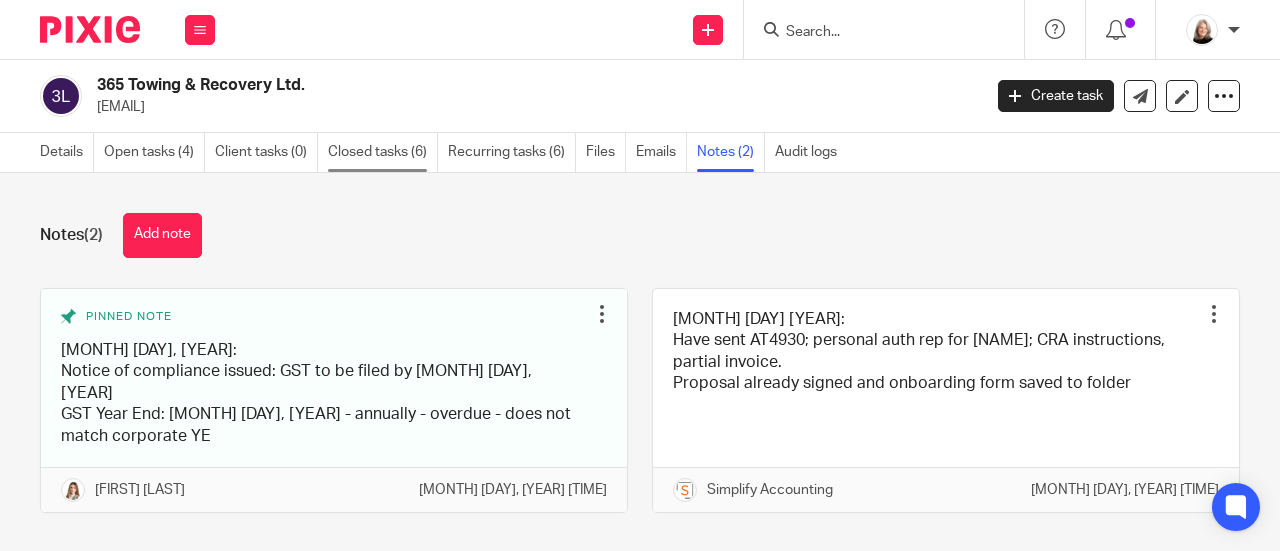 click on "Closed tasks (6)" at bounding box center (383, 152) 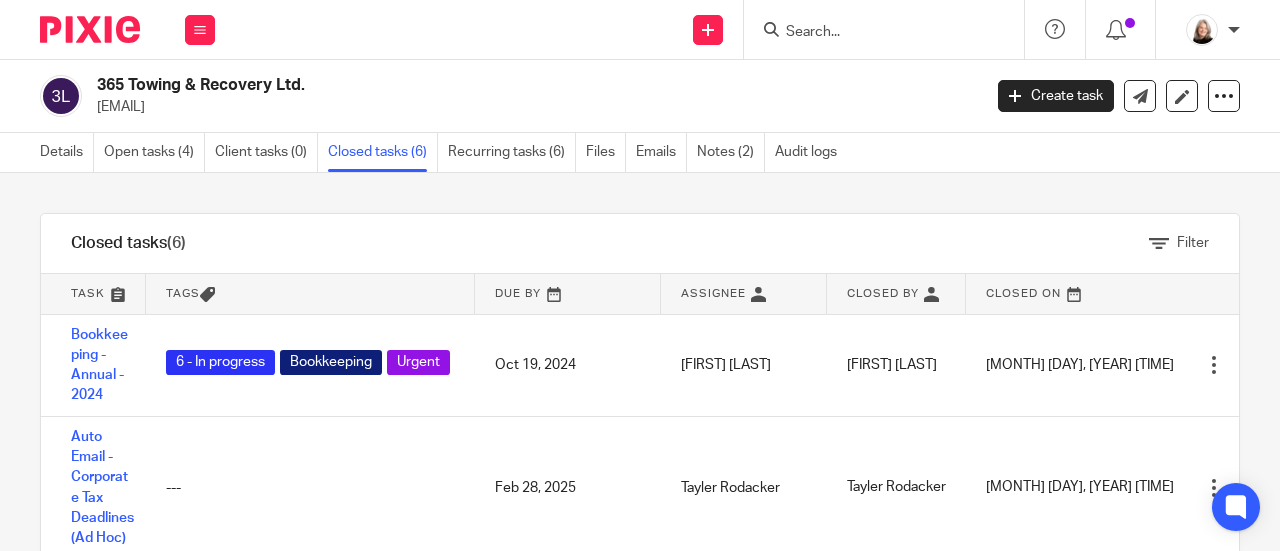 scroll, scrollTop: 0, scrollLeft: 0, axis: both 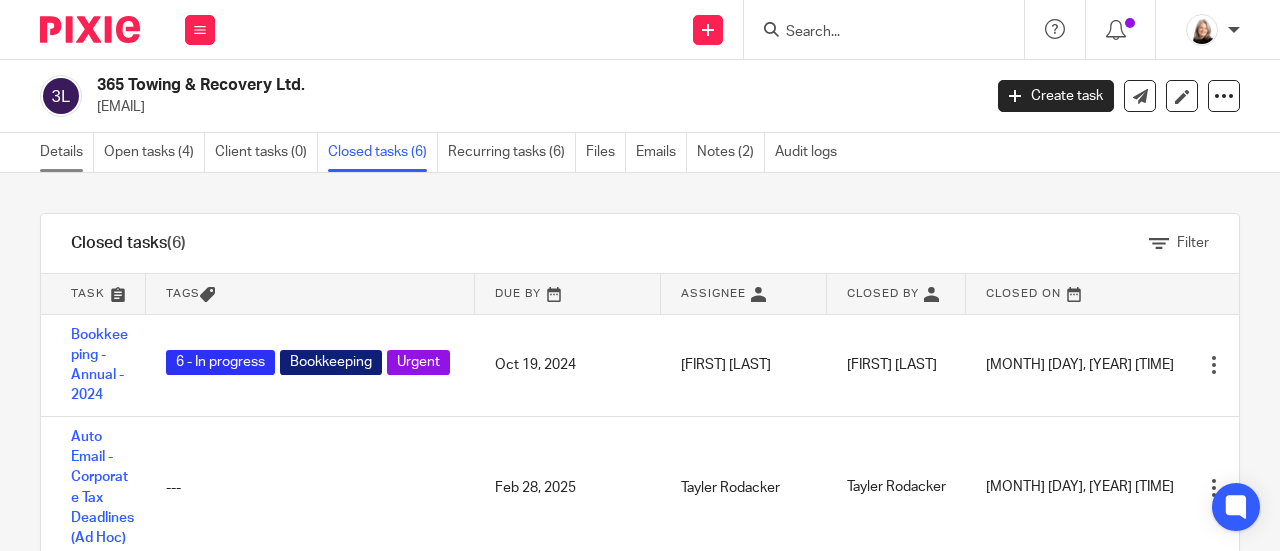 click on "Details" at bounding box center [67, 152] 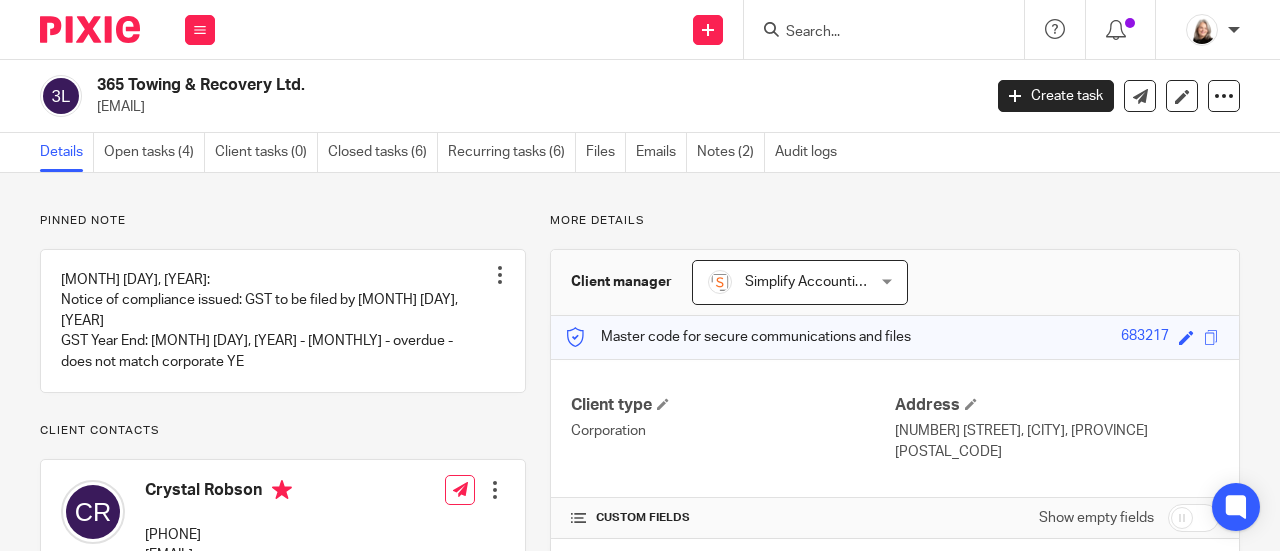 scroll, scrollTop: 0, scrollLeft: 0, axis: both 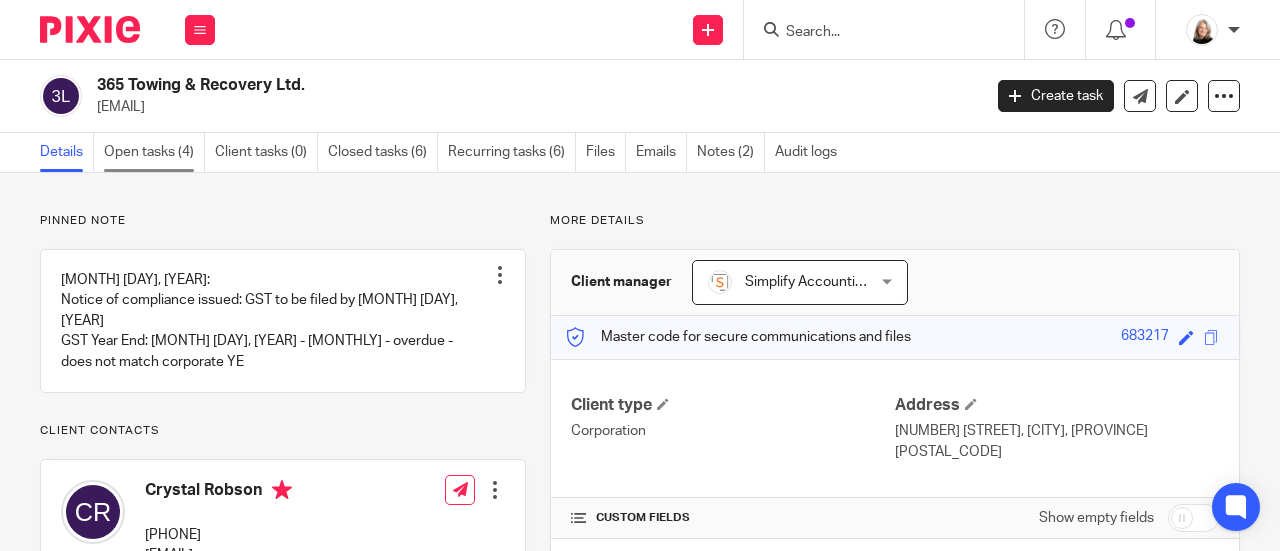 click on "Open tasks (4)" at bounding box center (154, 152) 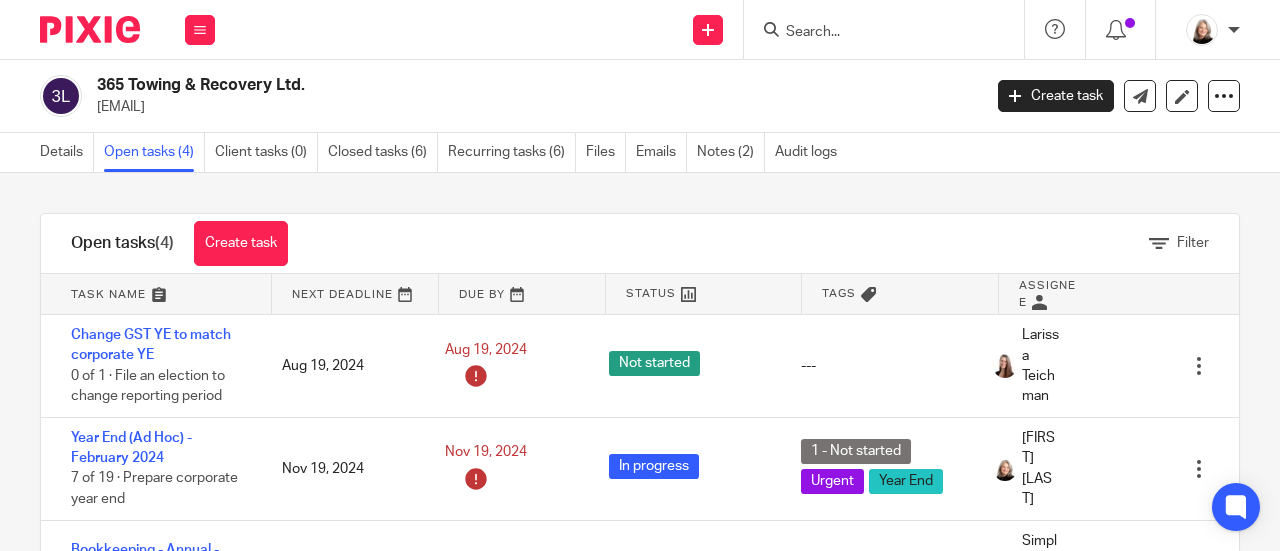 scroll, scrollTop: 0, scrollLeft: 0, axis: both 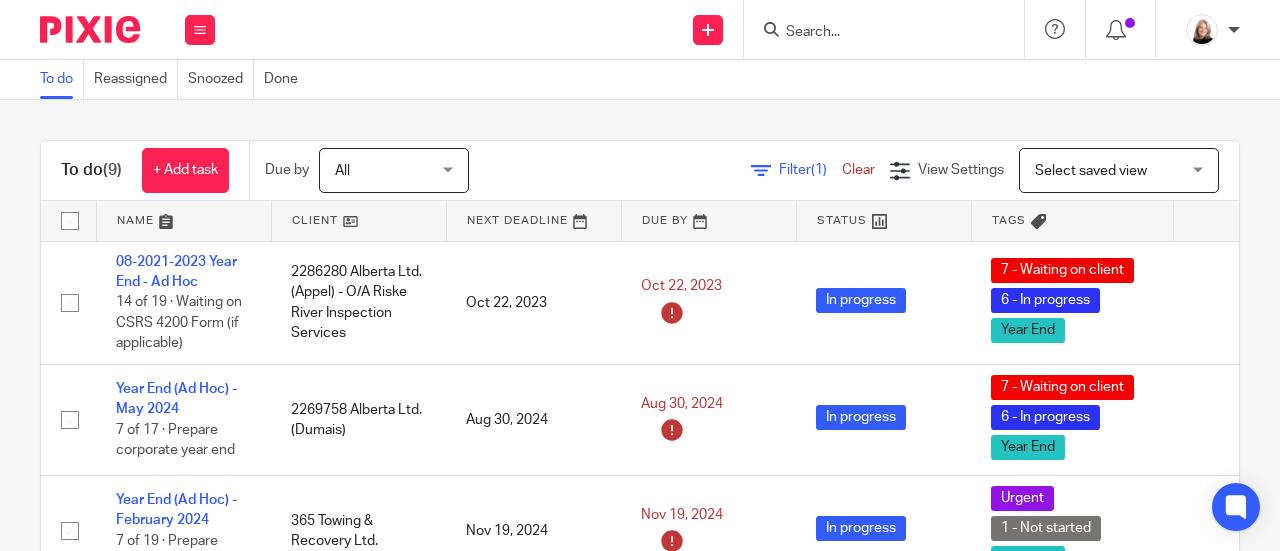 click at bounding box center [874, 33] 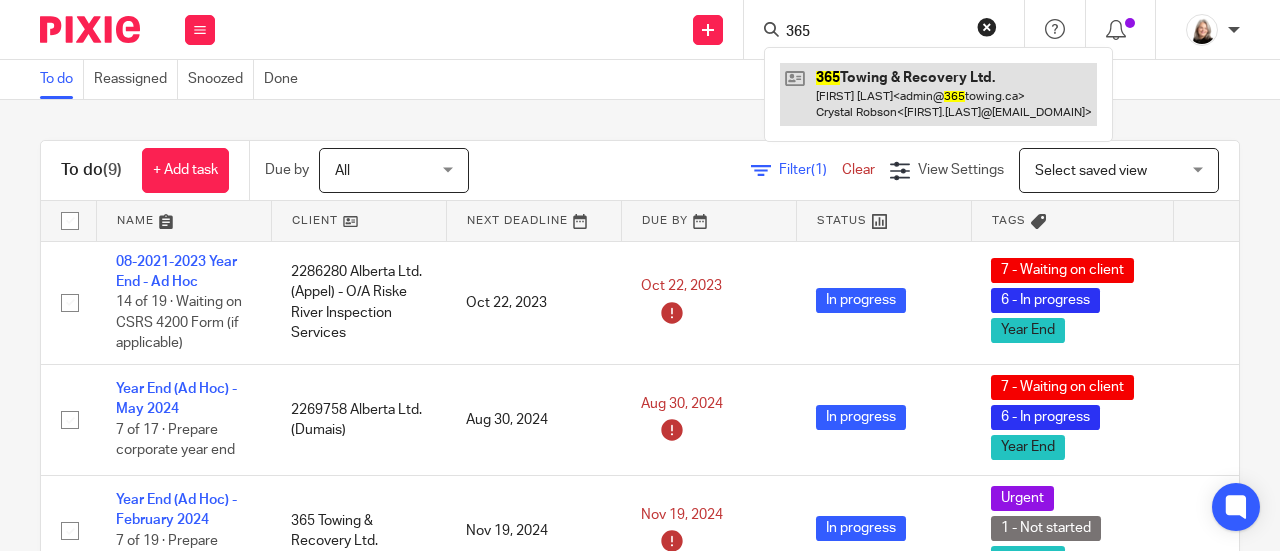type on "365" 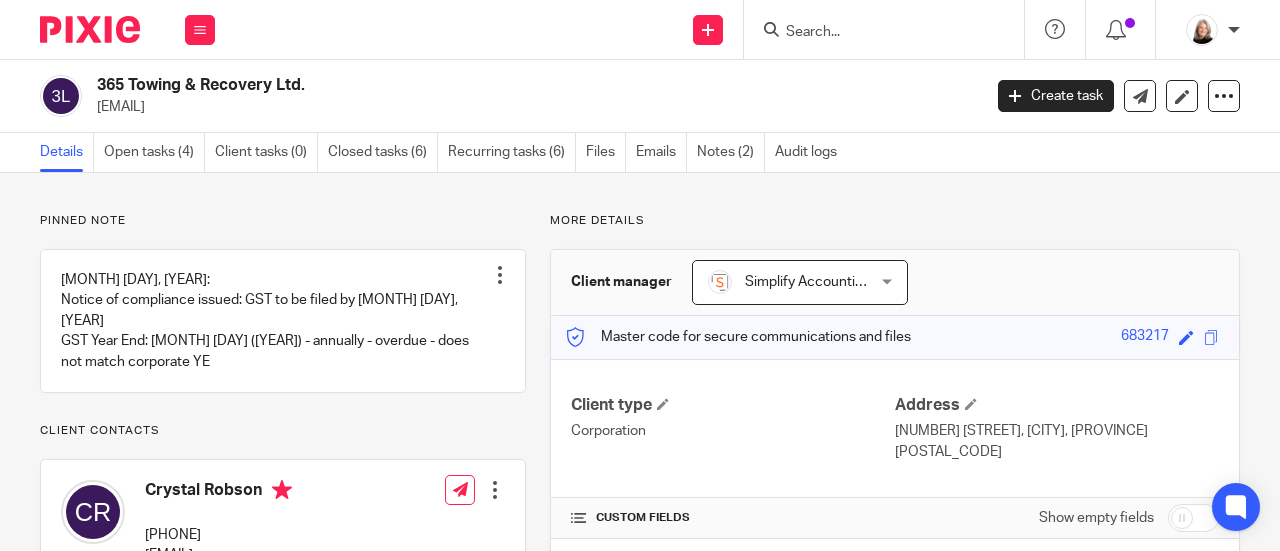 scroll, scrollTop: 0, scrollLeft: 0, axis: both 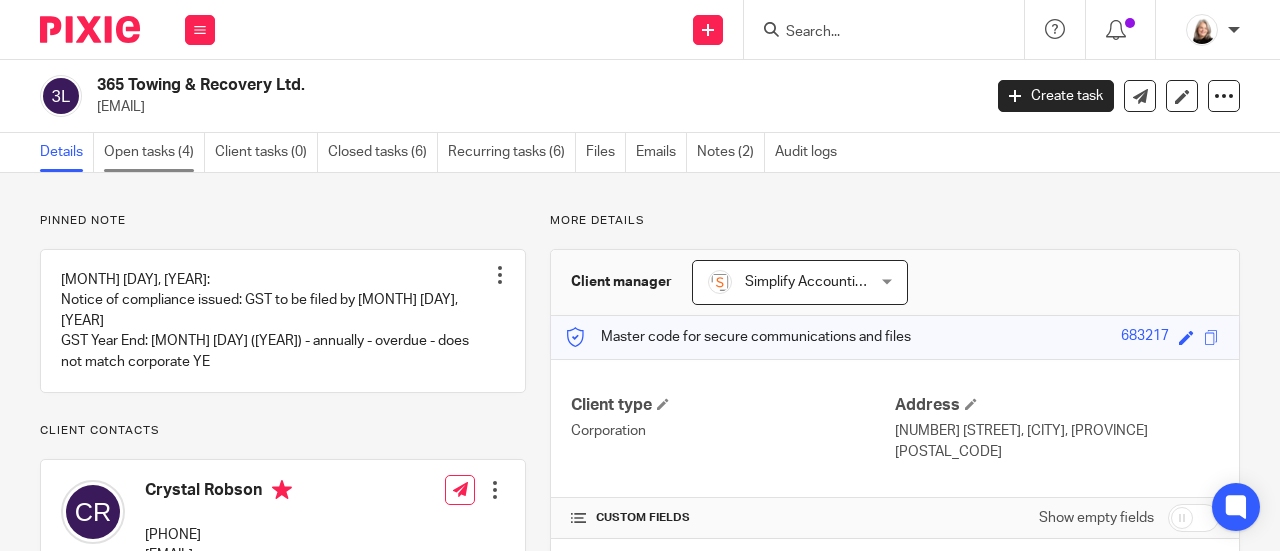 click on "Open tasks (4)" at bounding box center [154, 152] 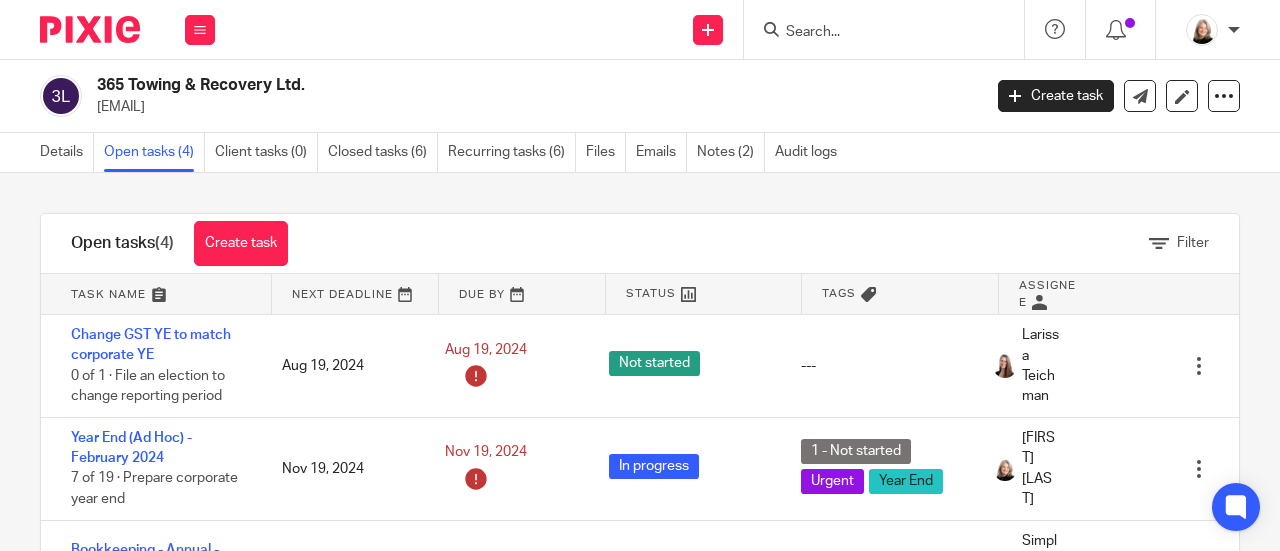 scroll, scrollTop: 0, scrollLeft: 0, axis: both 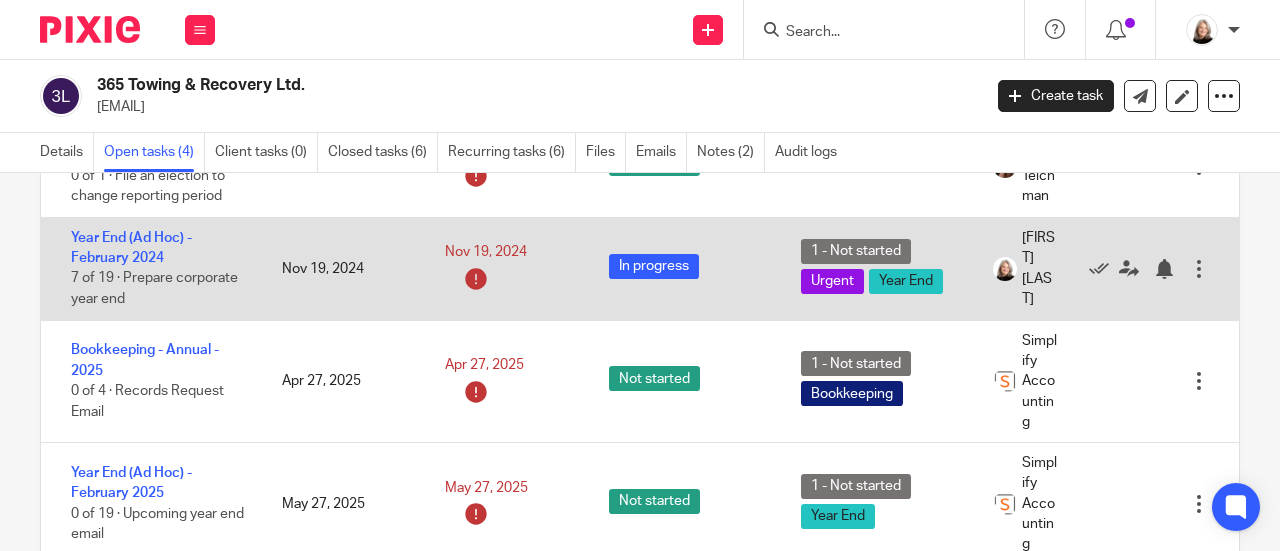 click on "Year End (Ad Hoc) - [DATE]" at bounding box center [151, 269] 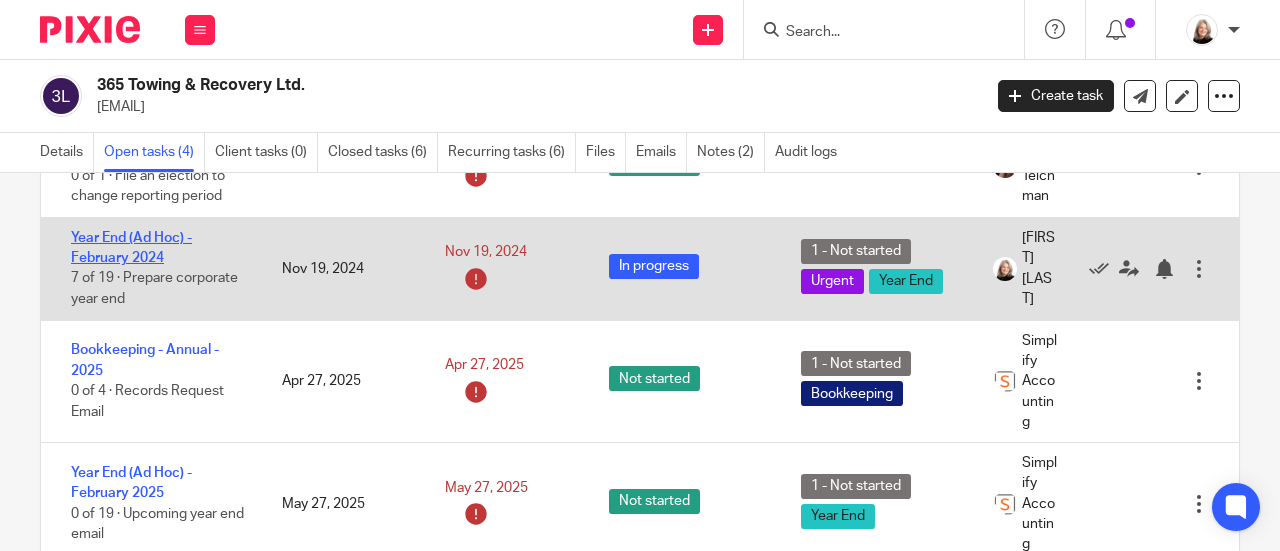 click on "Year End (Ad Hoc) - February 2024" at bounding box center [131, 248] 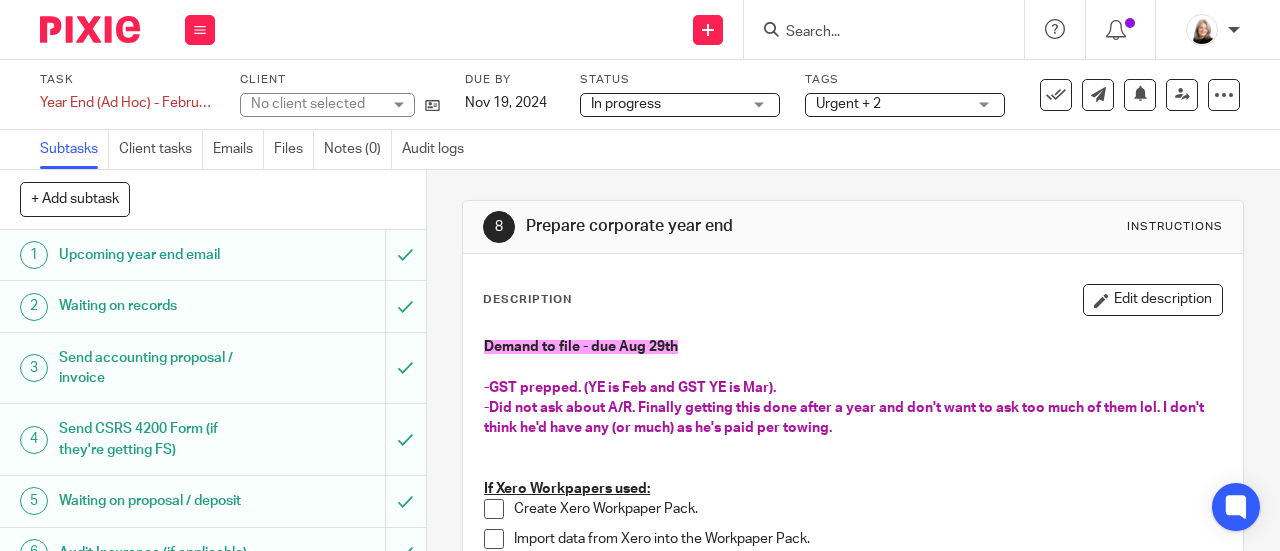 scroll, scrollTop: 0, scrollLeft: 0, axis: both 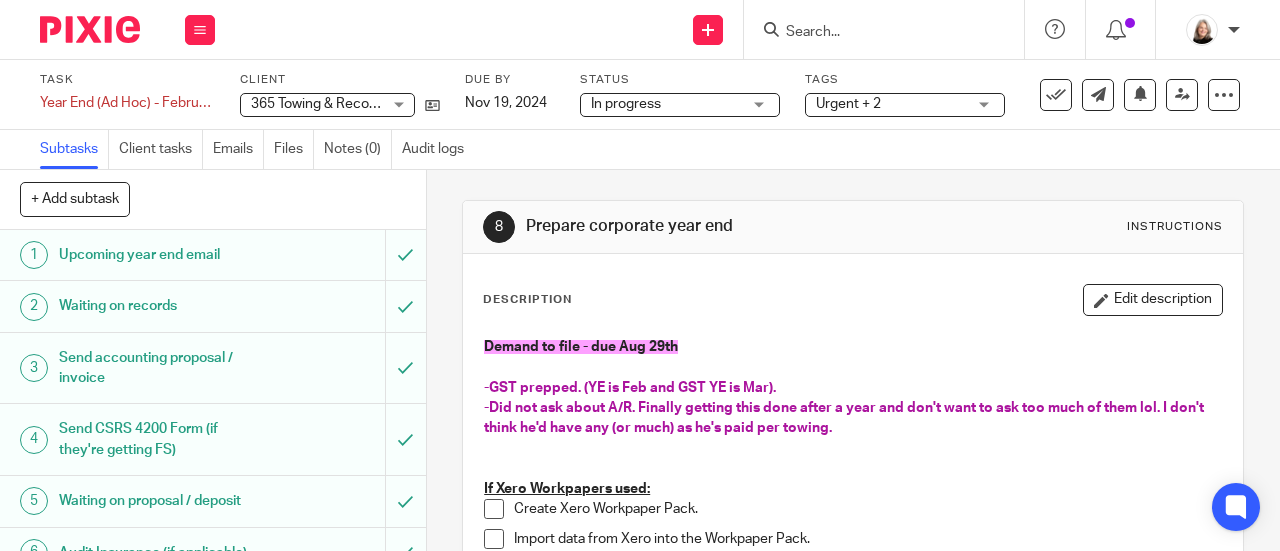 click on "Urgent + 2" at bounding box center [848, 104] 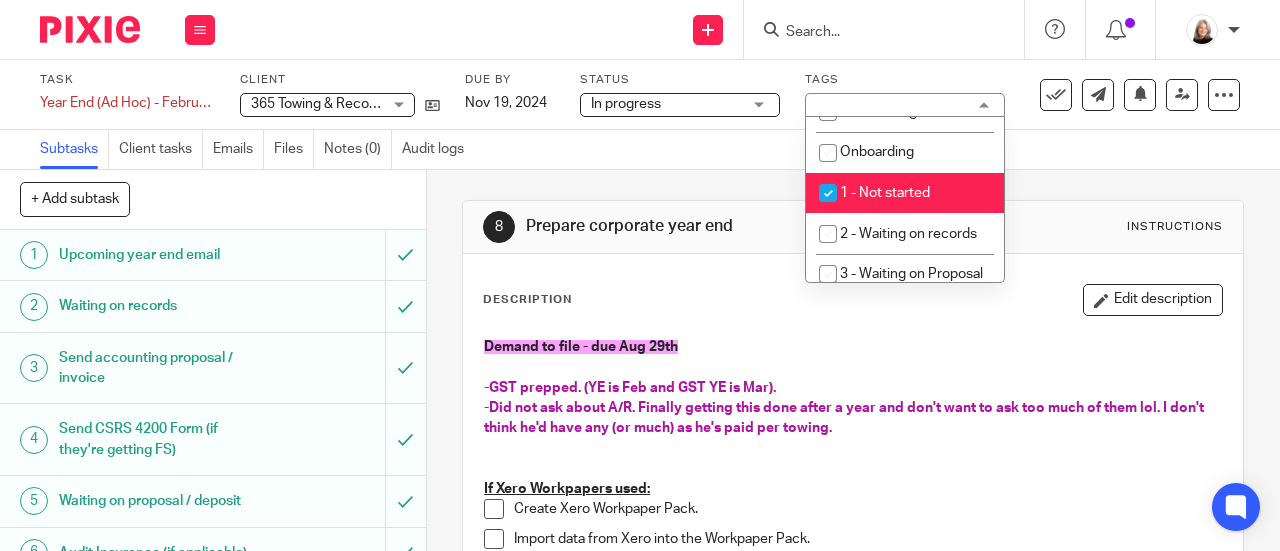 scroll, scrollTop: 500, scrollLeft: 0, axis: vertical 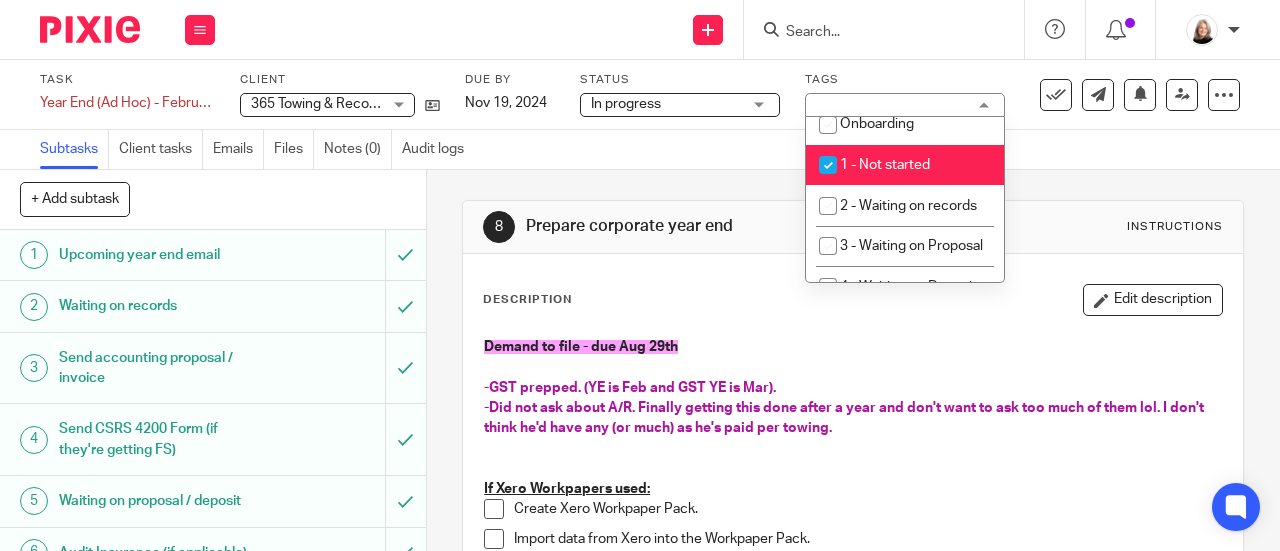 click on "1 - Not started" at bounding box center [905, 165] 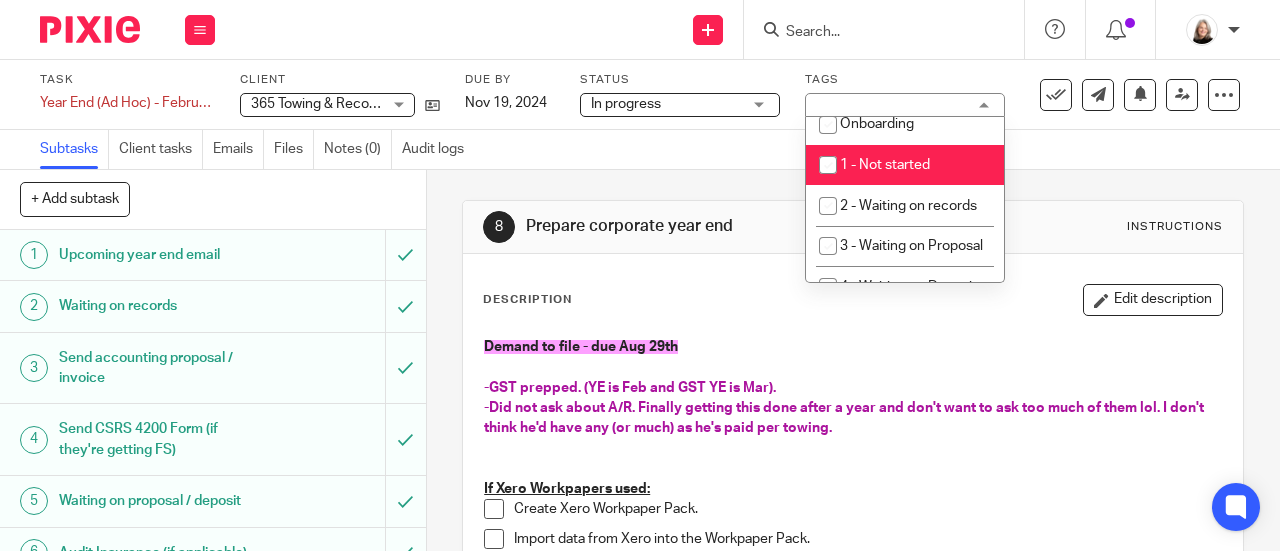 checkbox on "false" 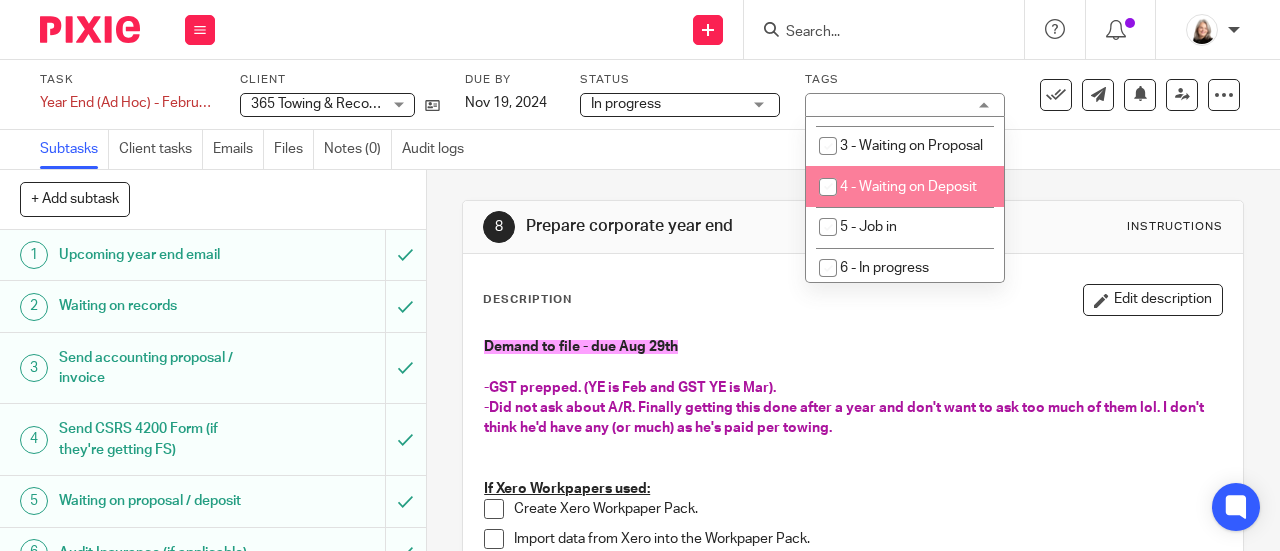 scroll, scrollTop: 700, scrollLeft: 0, axis: vertical 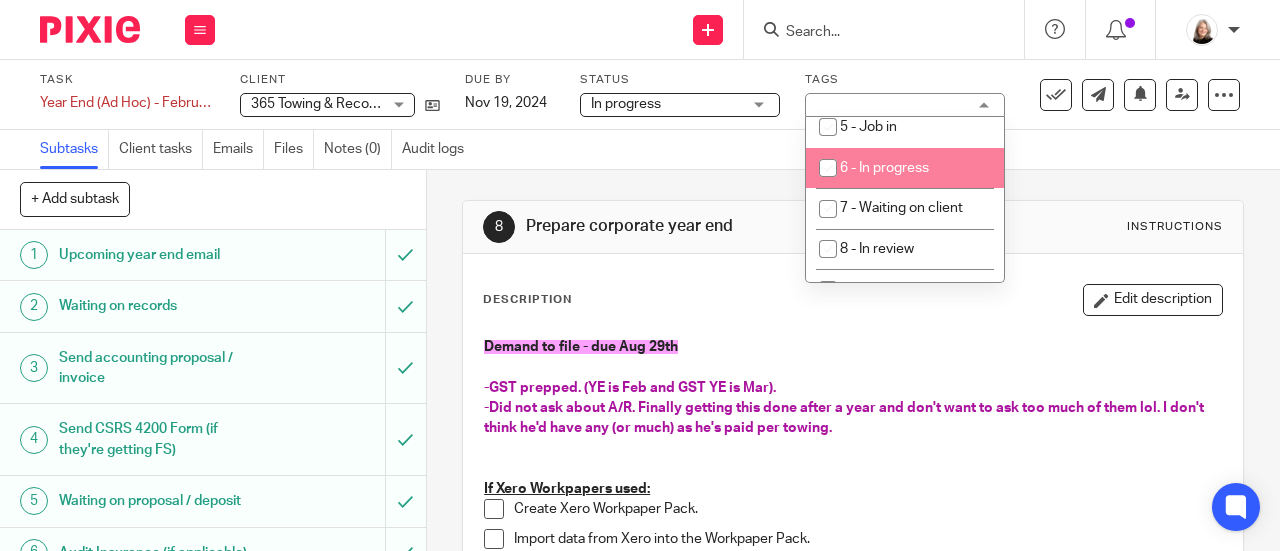 click on "6 - In progress" at bounding box center [884, 168] 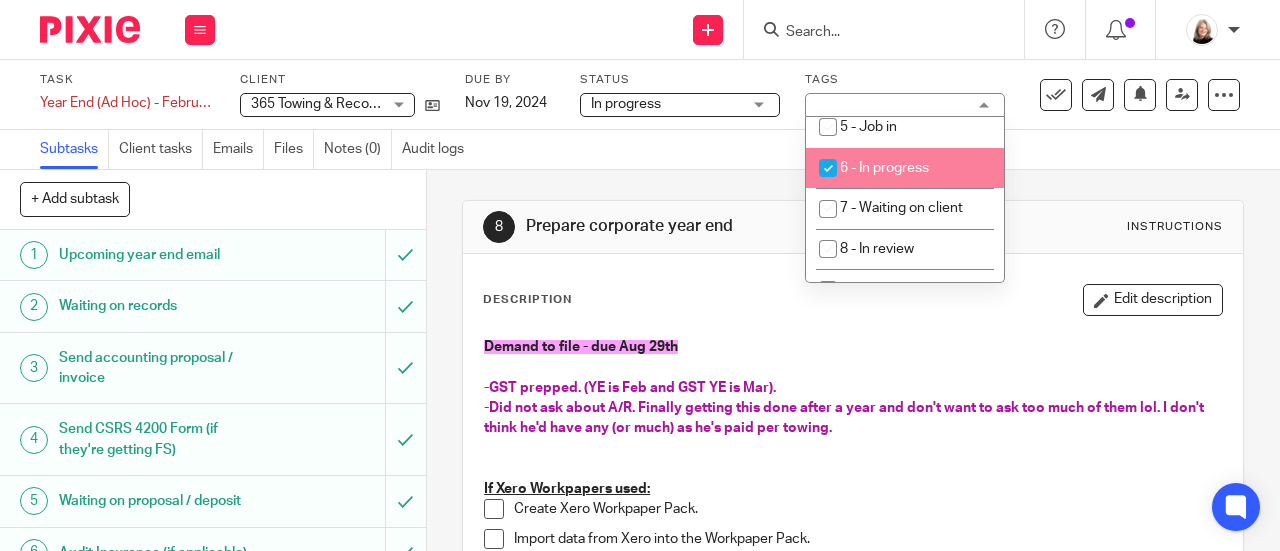 checkbox on "true" 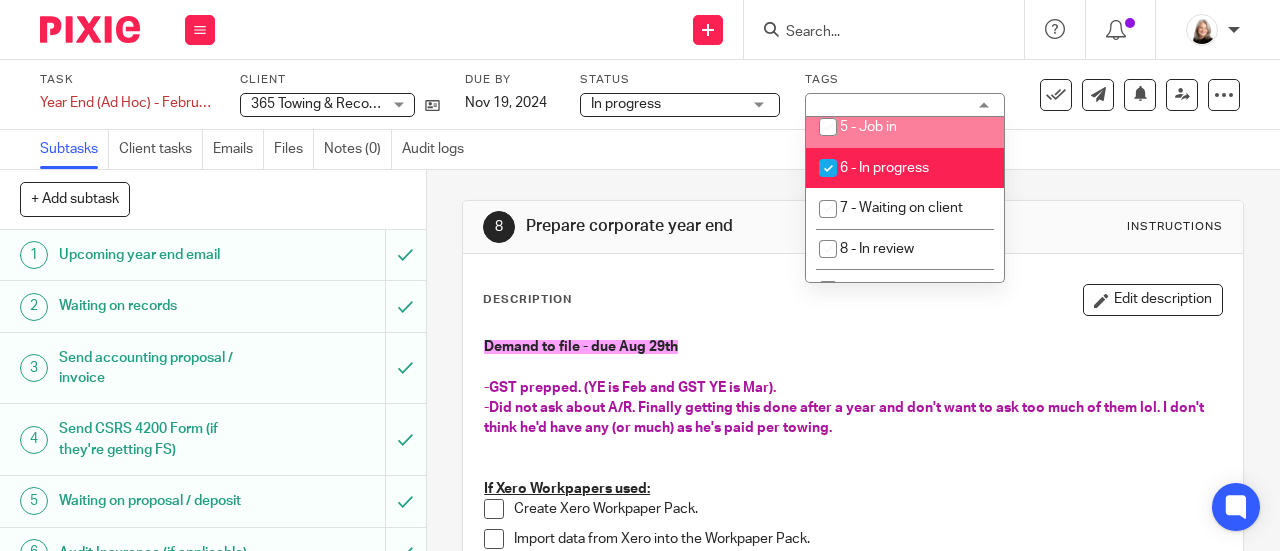 click on "[NUMBER]
Prepare corporate year end
Instructions
Description
Edit description
Demand to file - due Aug 29th -GST prepped. (YE is Feb and GST YE is Mar). -Did not ask about A/R. Finally getting this done after a year and don't want to ask too much of them lol. I don't think he'd have any (or much) as he's paid per towing. If Xero Workpapers used:   Create Xero Workpaper Pack.   Import data from Xero into the Workpaper Pack.   Update the "permanent" section with any changes and with the latest engagement letter. We don't use the "checklists" or "financial statements & tax return" leadsheets.   Double check to make sure all balance sheet accounts made it into lead sheets (run a balance sheet in Xero and compare to the various leadsheets). If any are missing then you'll need to update the mapping. Prepare the corporate year end:" at bounding box center [853, 1320] 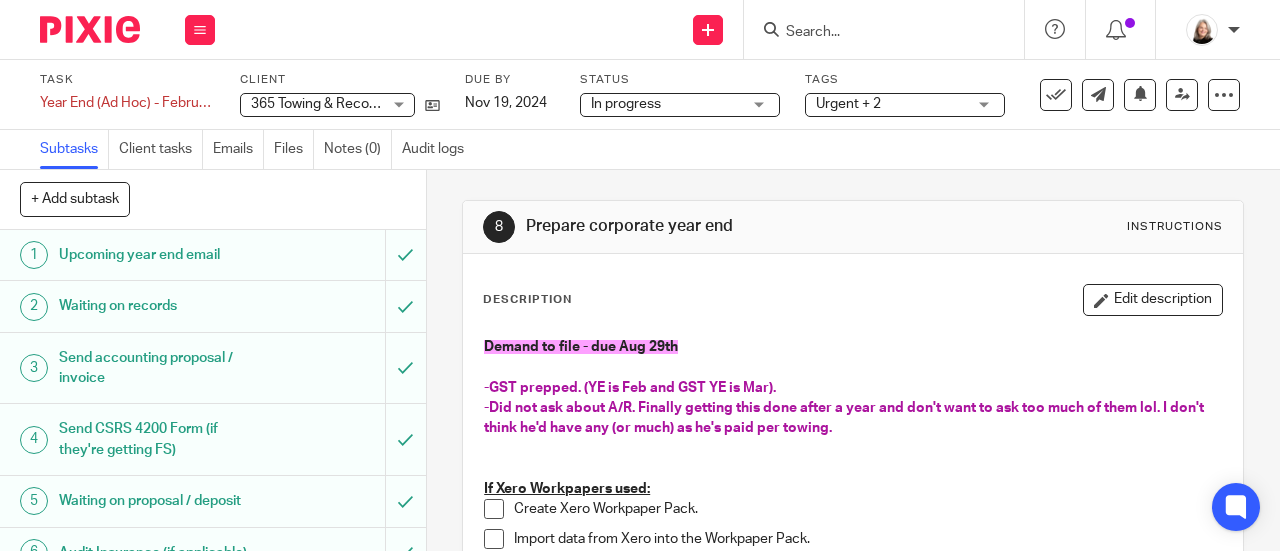 click on "Prepare corporate year end" at bounding box center (711, 226) 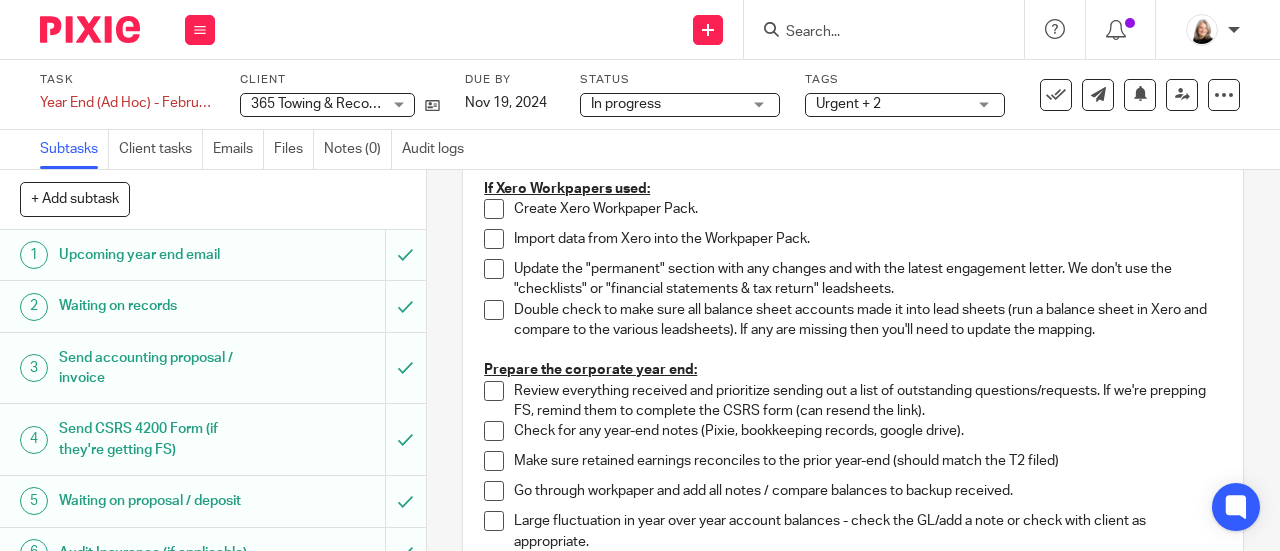 scroll, scrollTop: 0, scrollLeft: 0, axis: both 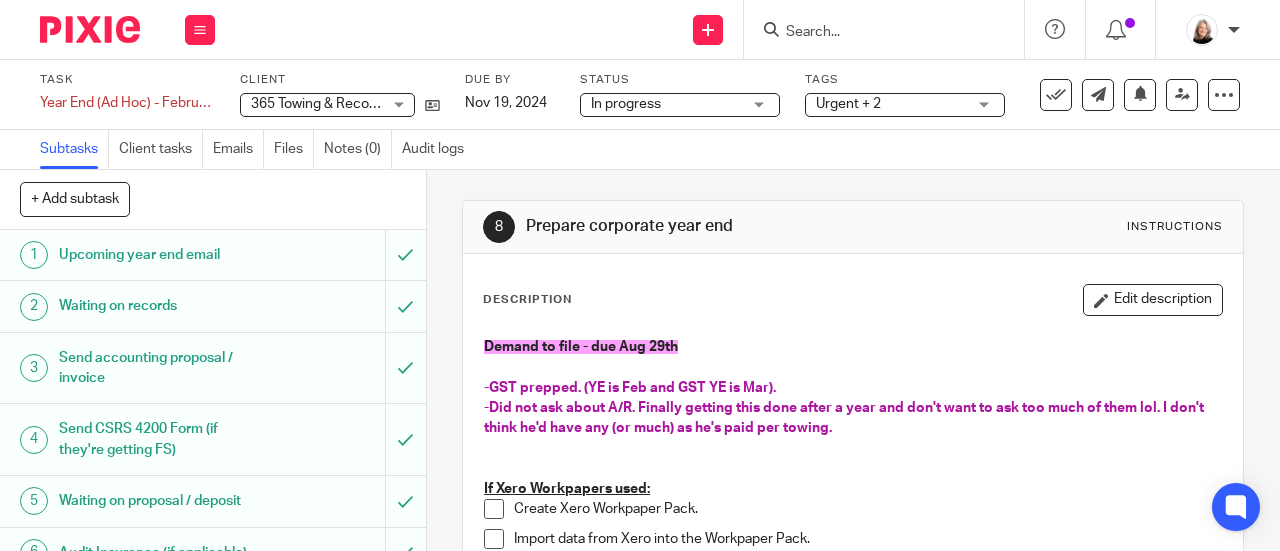 click at bounding box center (90, 29) 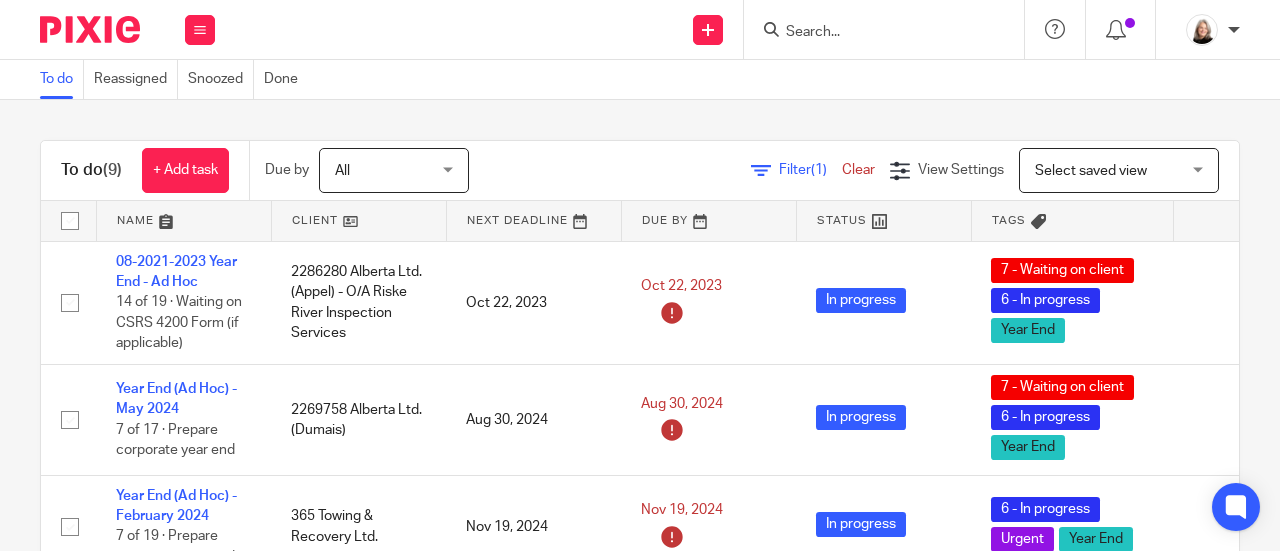 scroll, scrollTop: 0, scrollLeft: 0, axis: both 